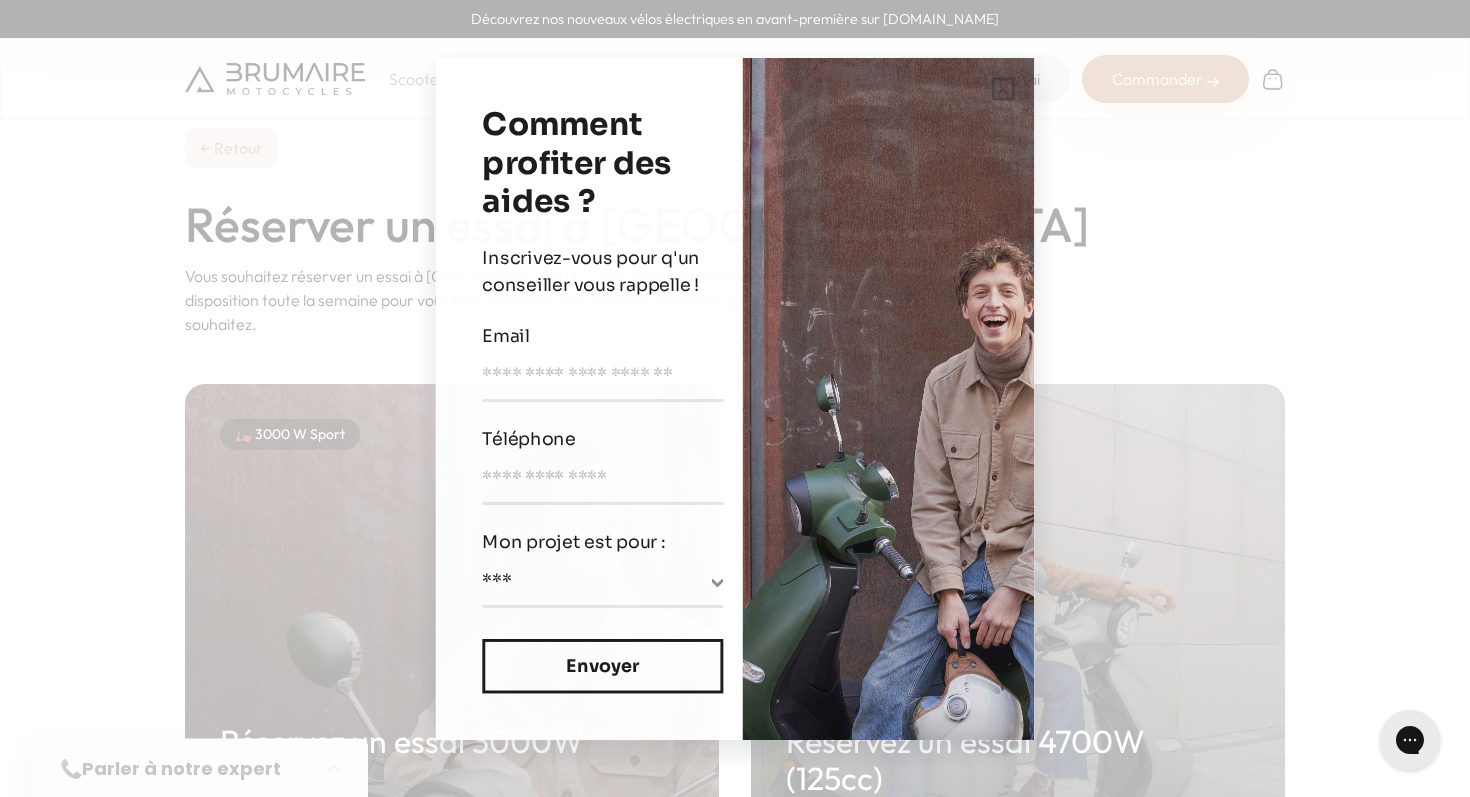 scroll, scrollTop: 0, scrollLeft: 0, axis: both 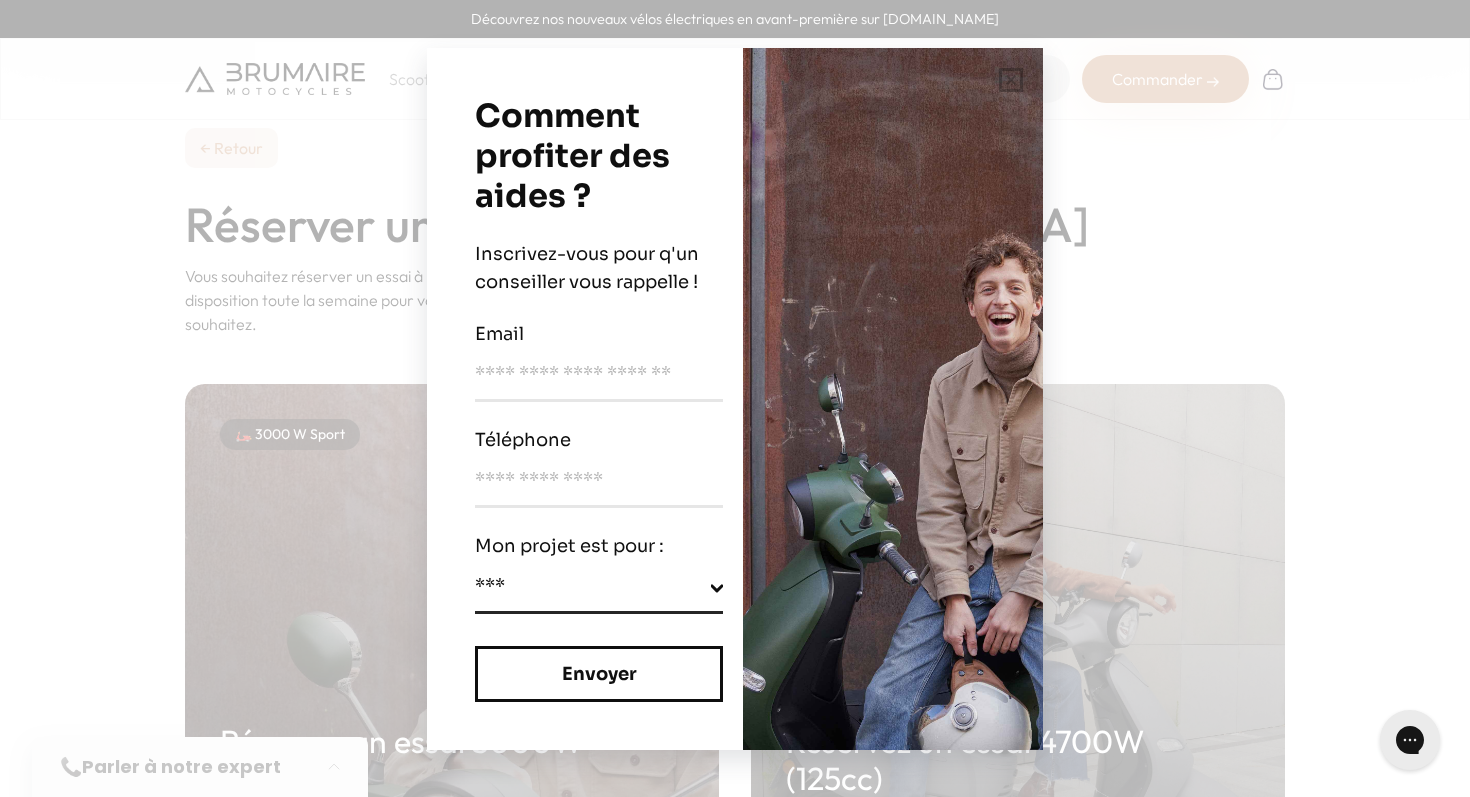 click on "**********" at bounding box center (599, 591) 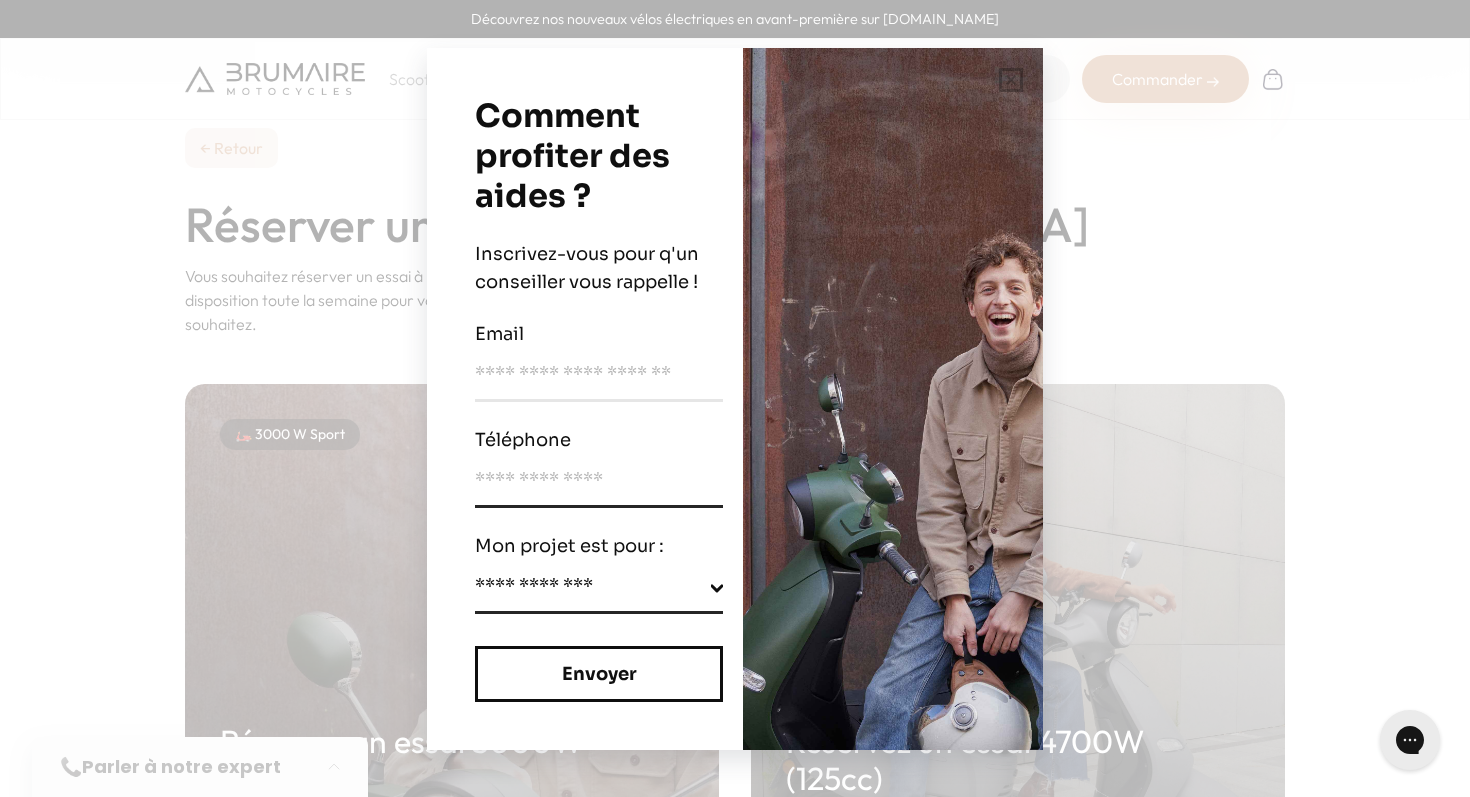 click at bounding box center (599, 487) 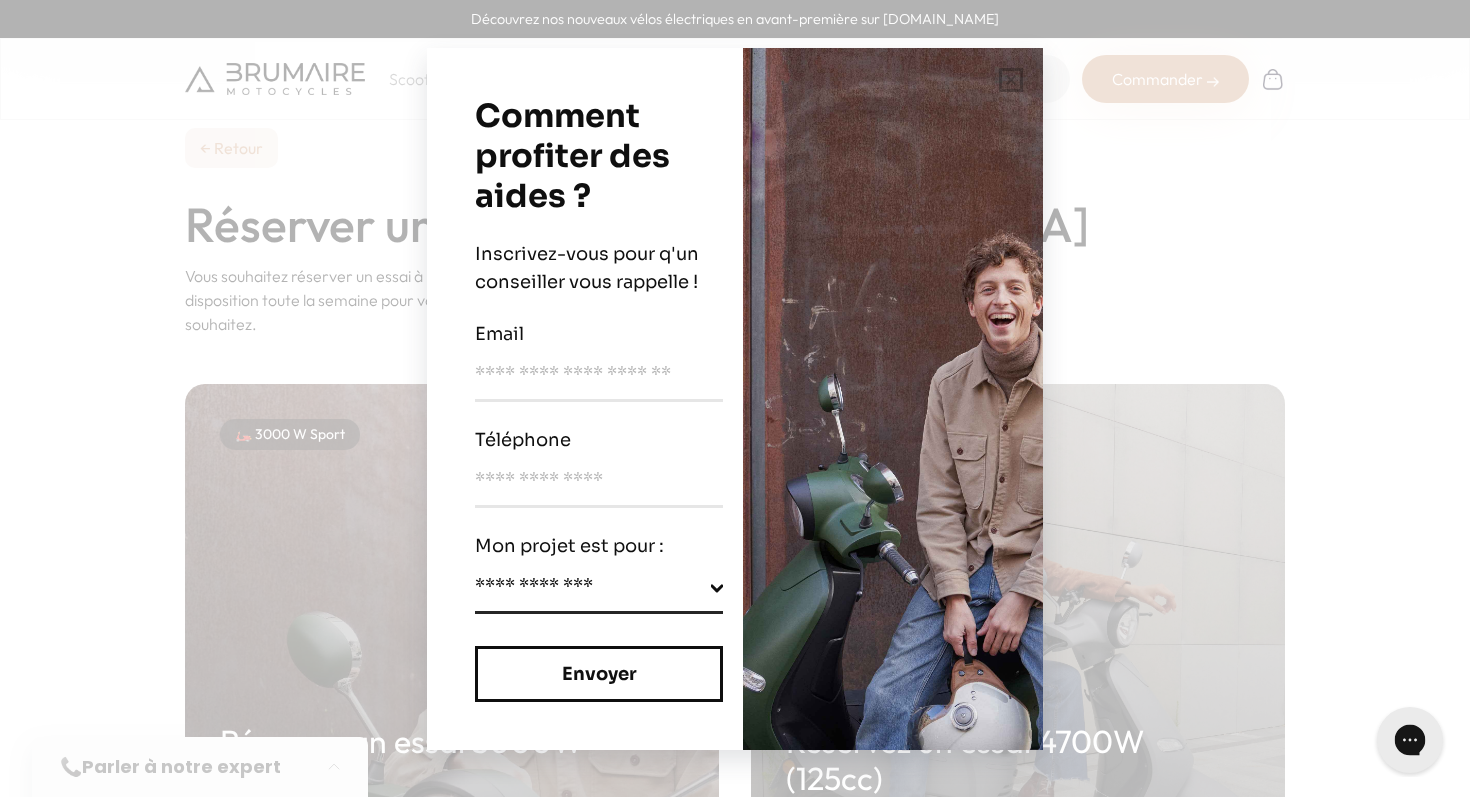 click 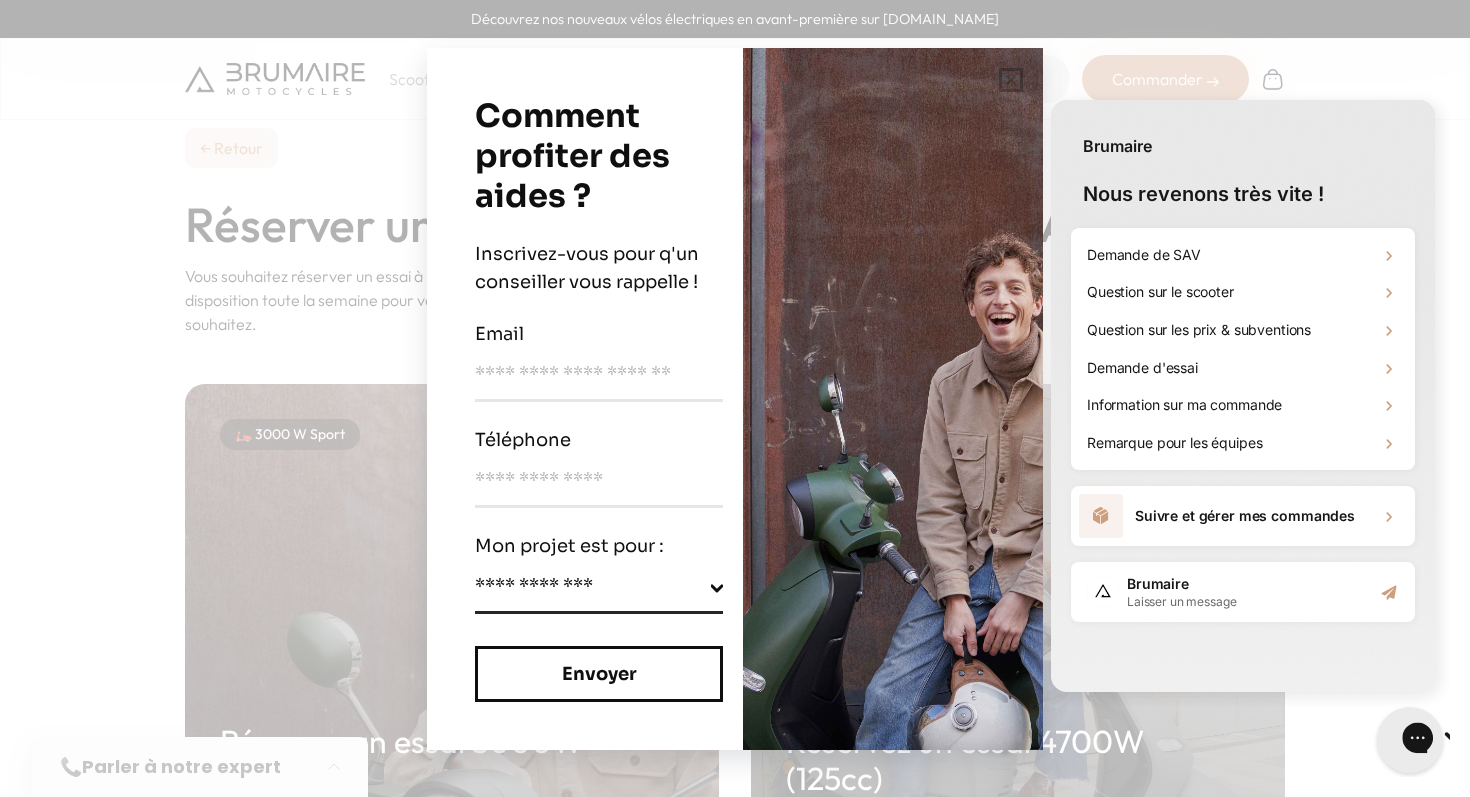 scroll, scrollTop: 0, scrollLeft: 0, axis: both 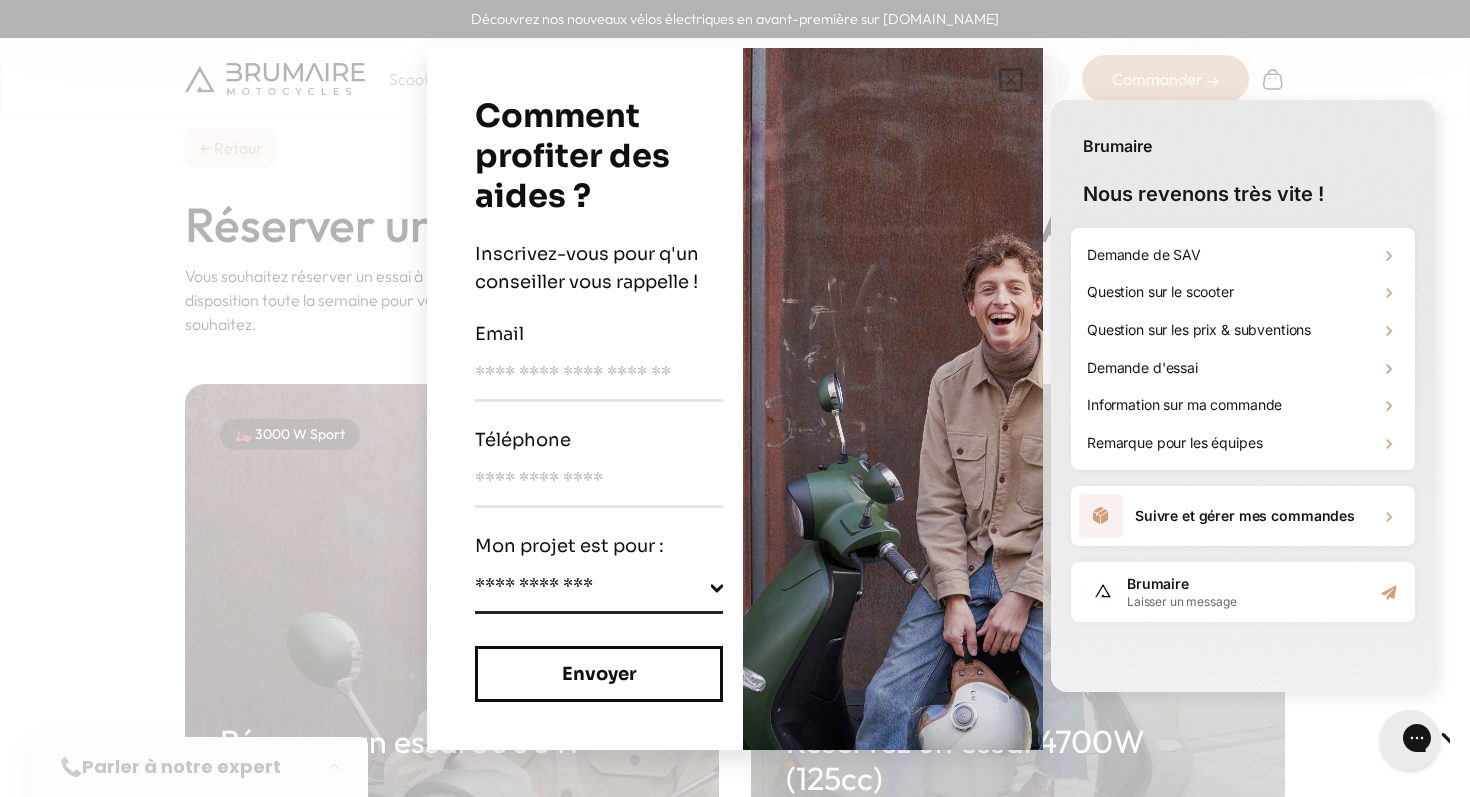 click on "Découvrez nos nouveaux vélos électriques en avant-première sur cycles.brumaire.co
Scooter
Abonnement
Assistance
Réserver un essai
Commander
Nos produits" at bounding box center [735, 398] 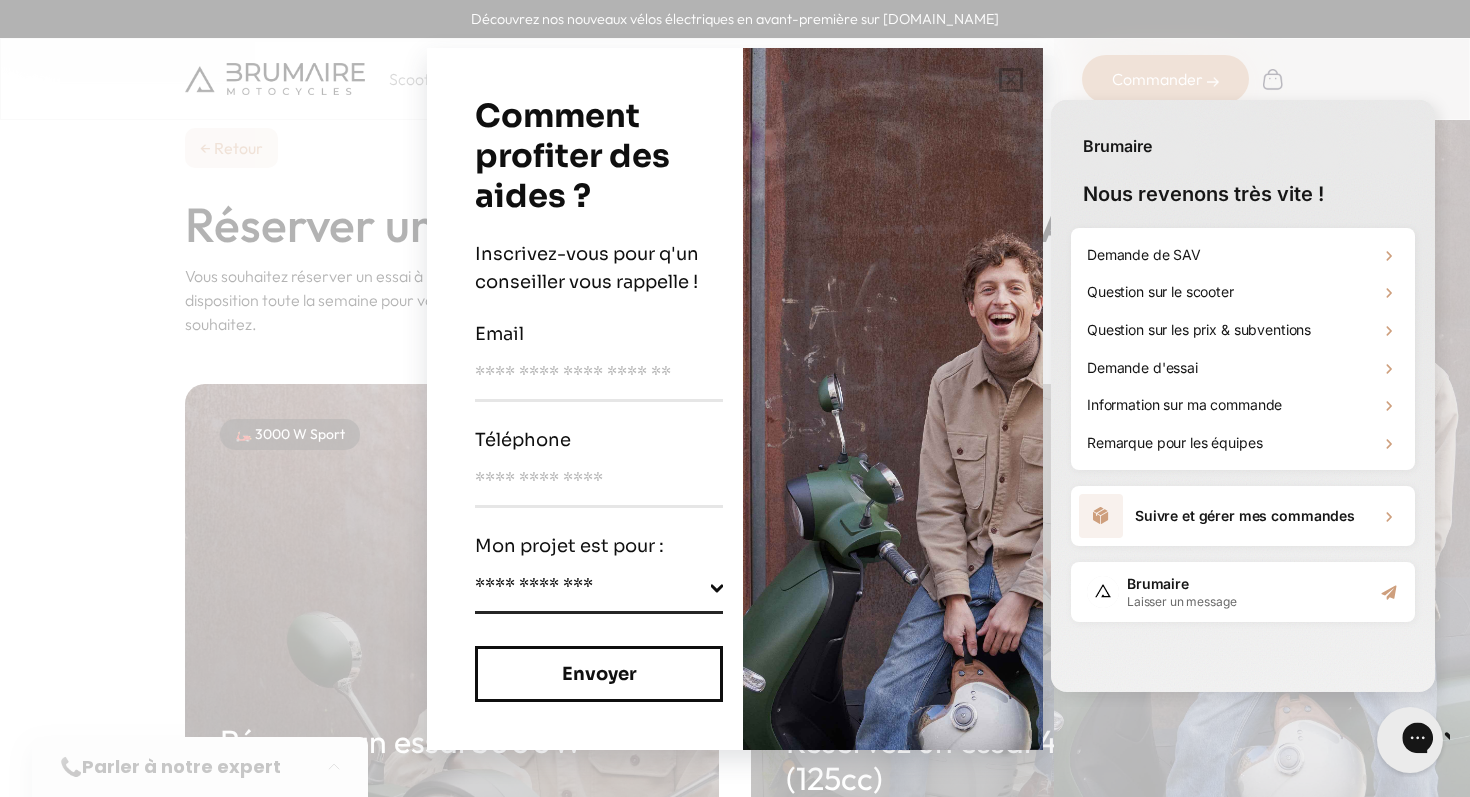 click at bounding box center [1488, 740] 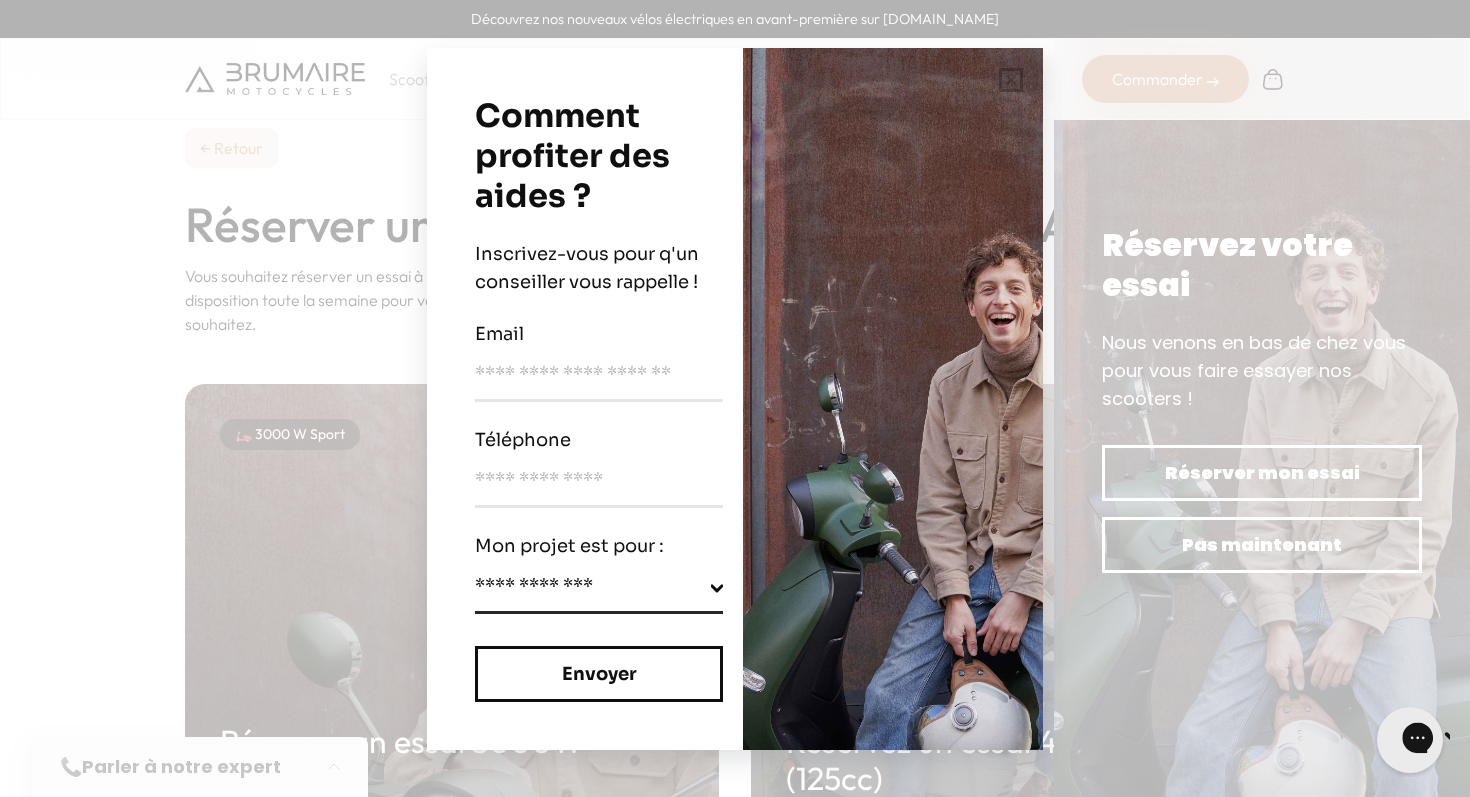 click at bounding box center [1488, 740] 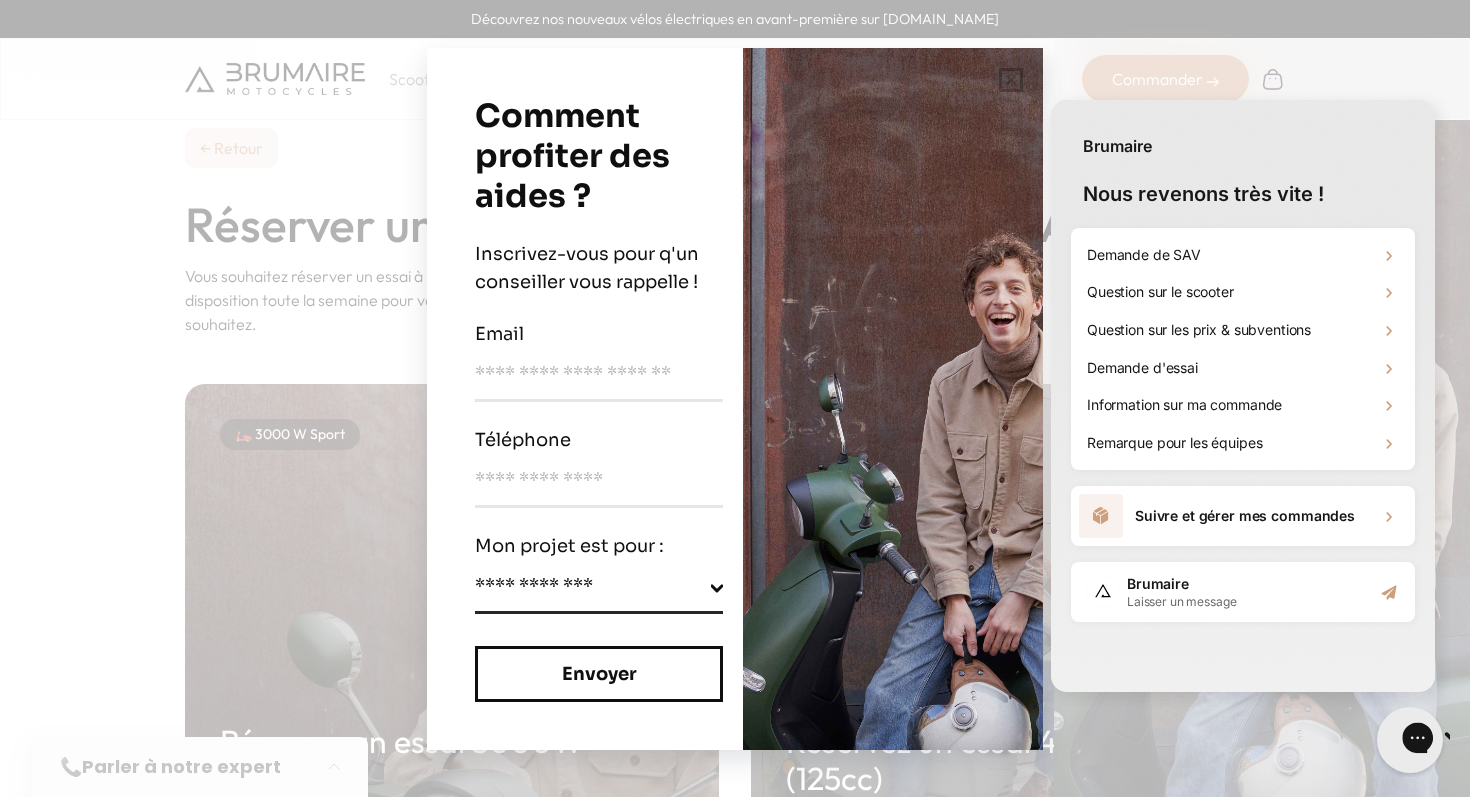 click at bounding box center (1488, 740) 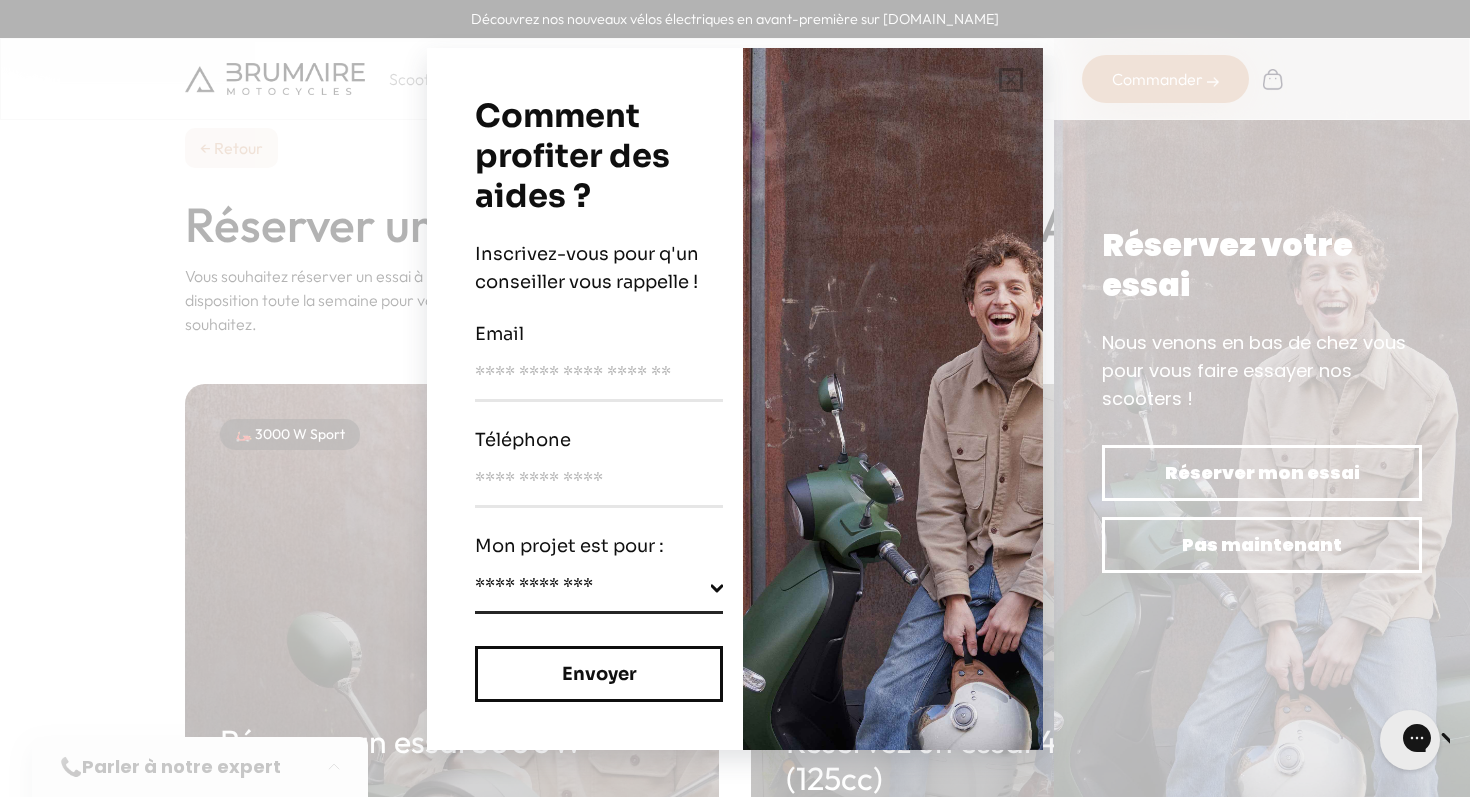 click at bounding box center [893, 399] 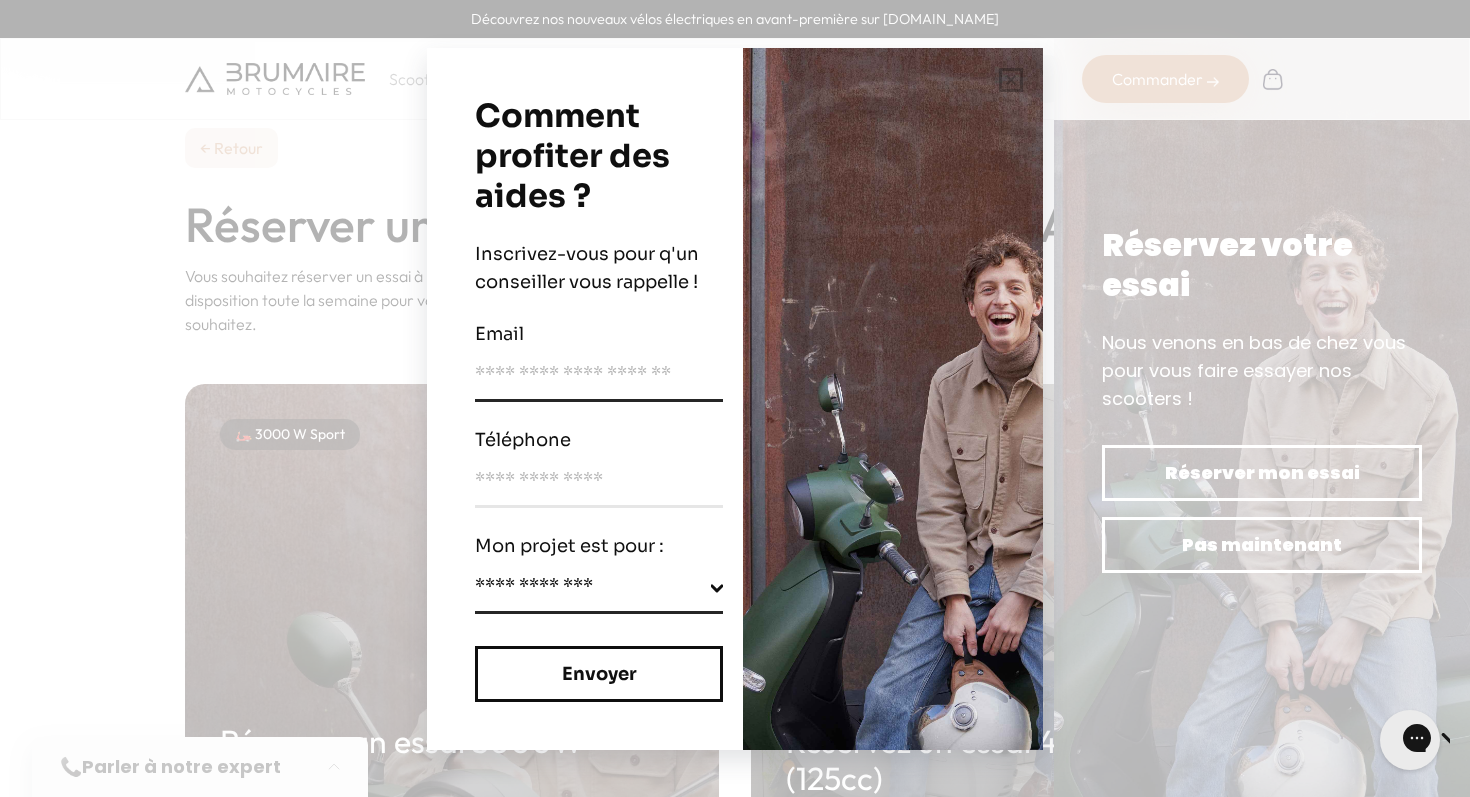 click at bounding box center (599, 381) 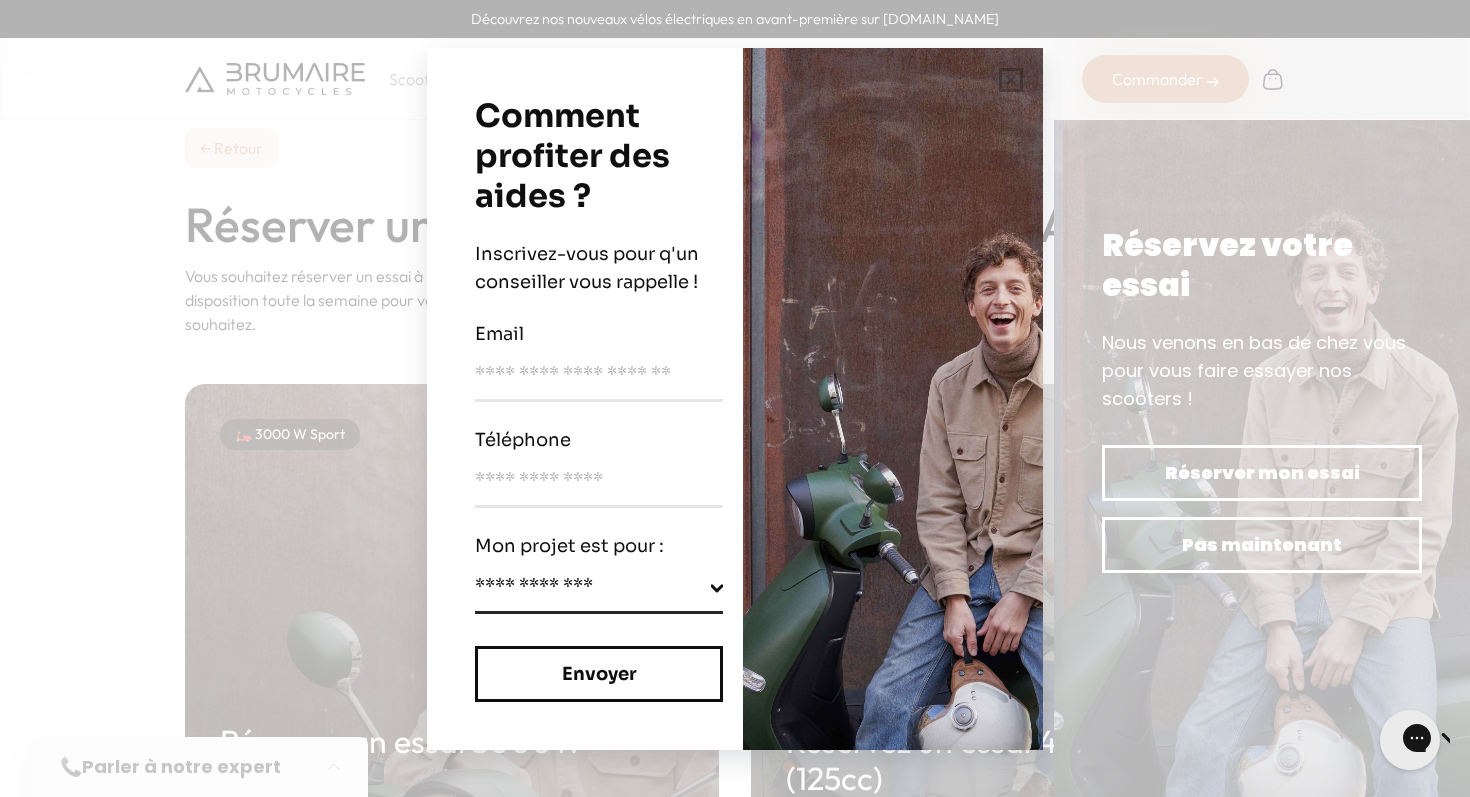 click on "**********" at bounding box center [735, 398] 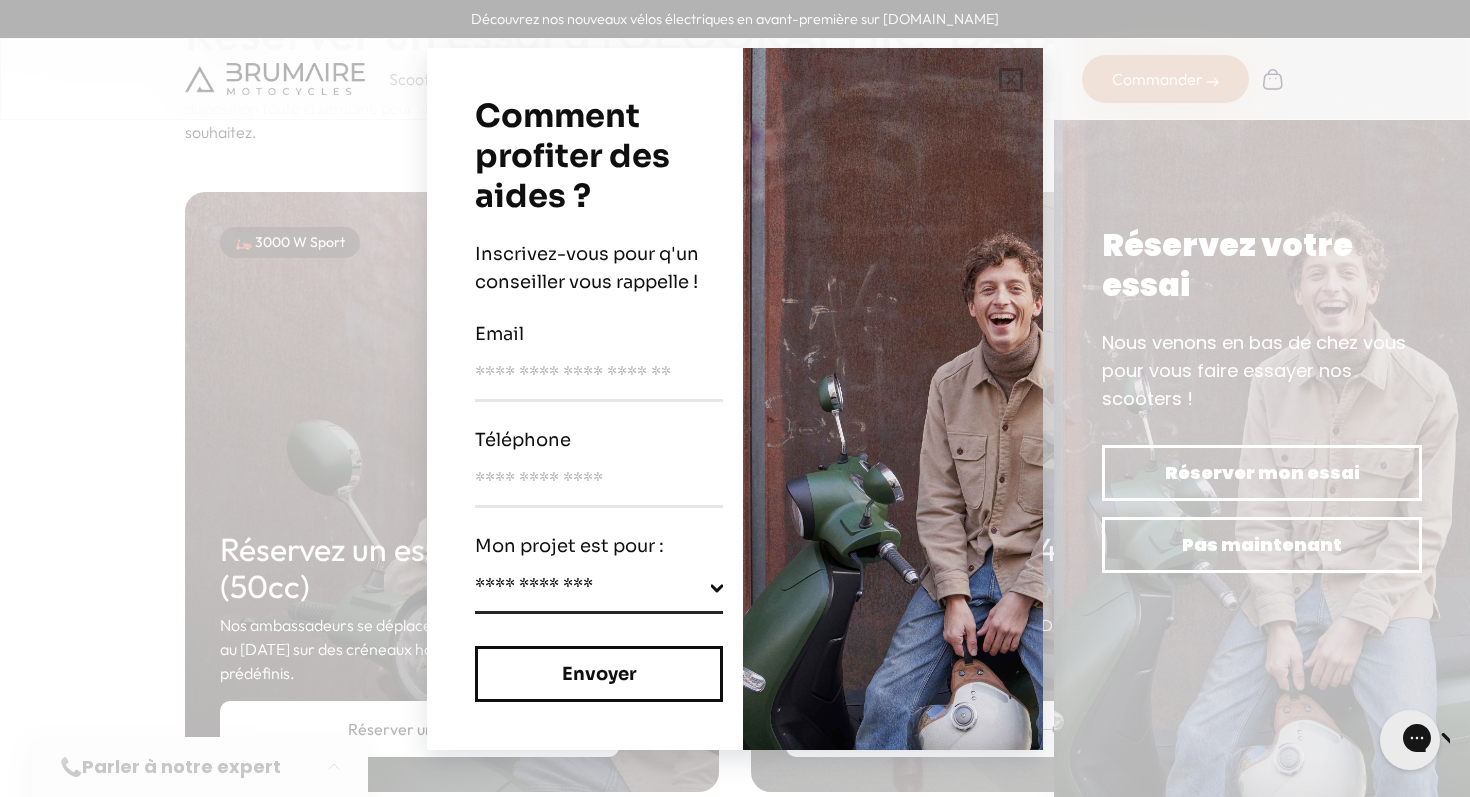 scroll, scrollTop: 242, scrollLeft: 0, axis: vertical 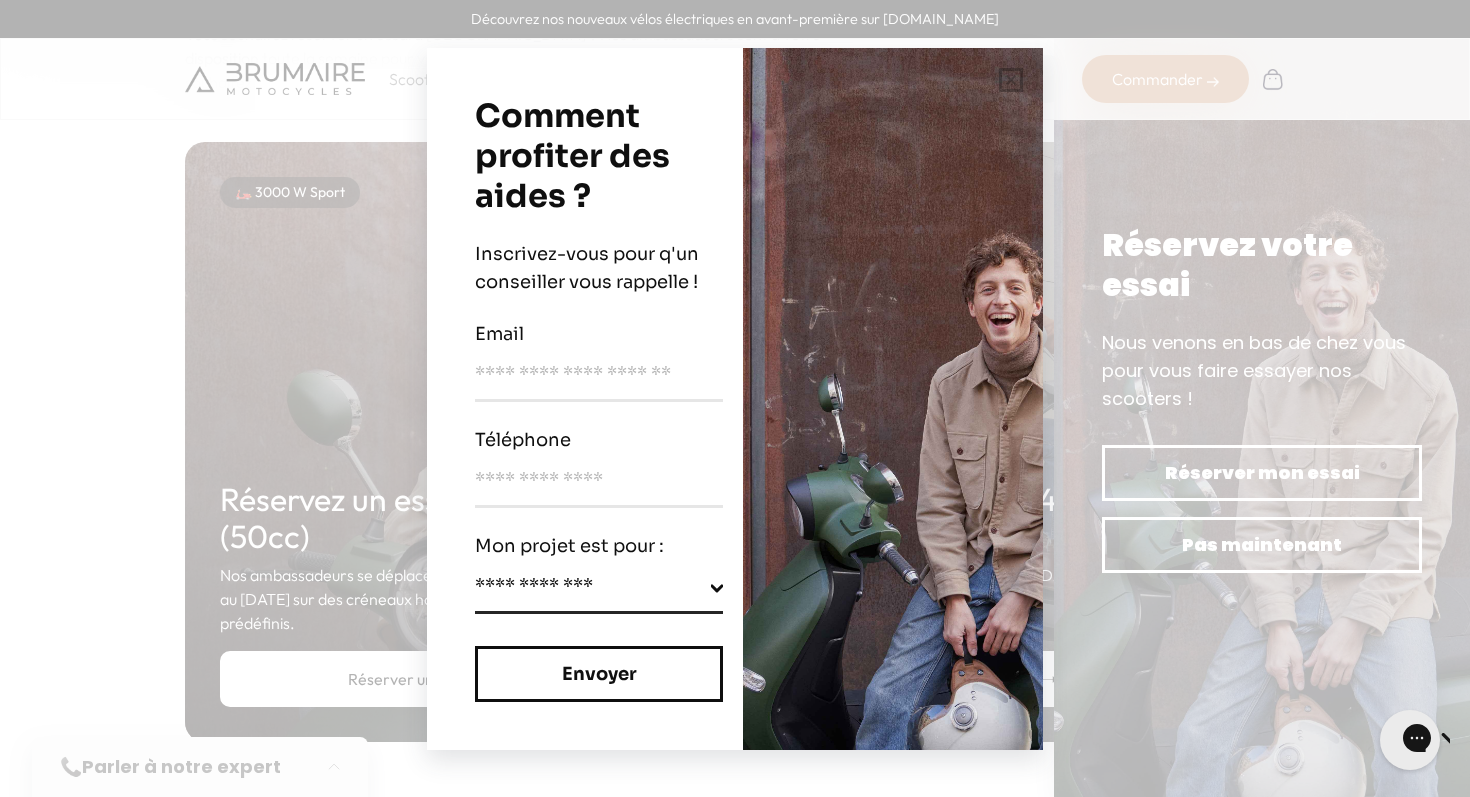 click on "**********" at bounding box center (735, 398) 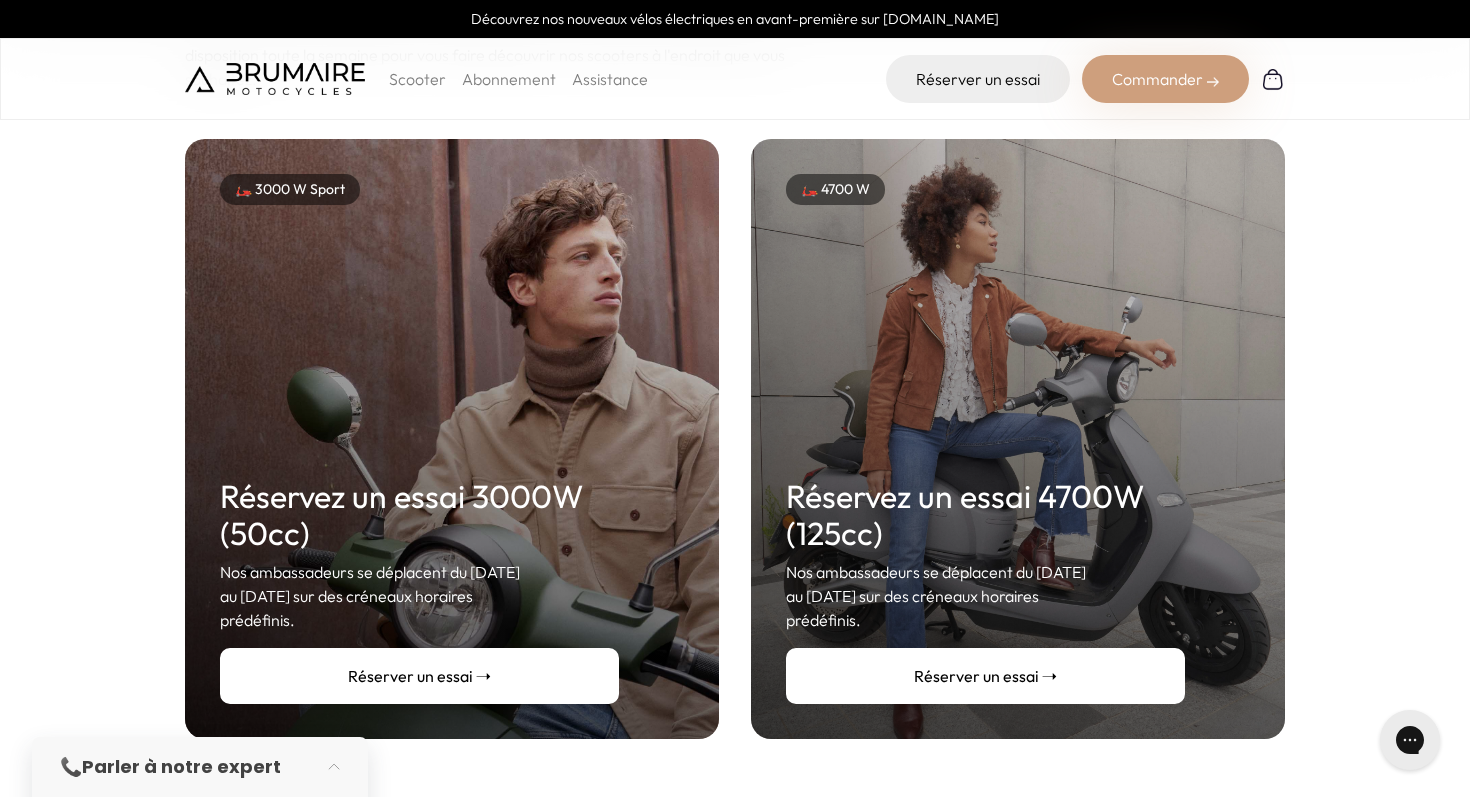 scroll, scrollTop: 0, scrollLeft: 0, axis: both 